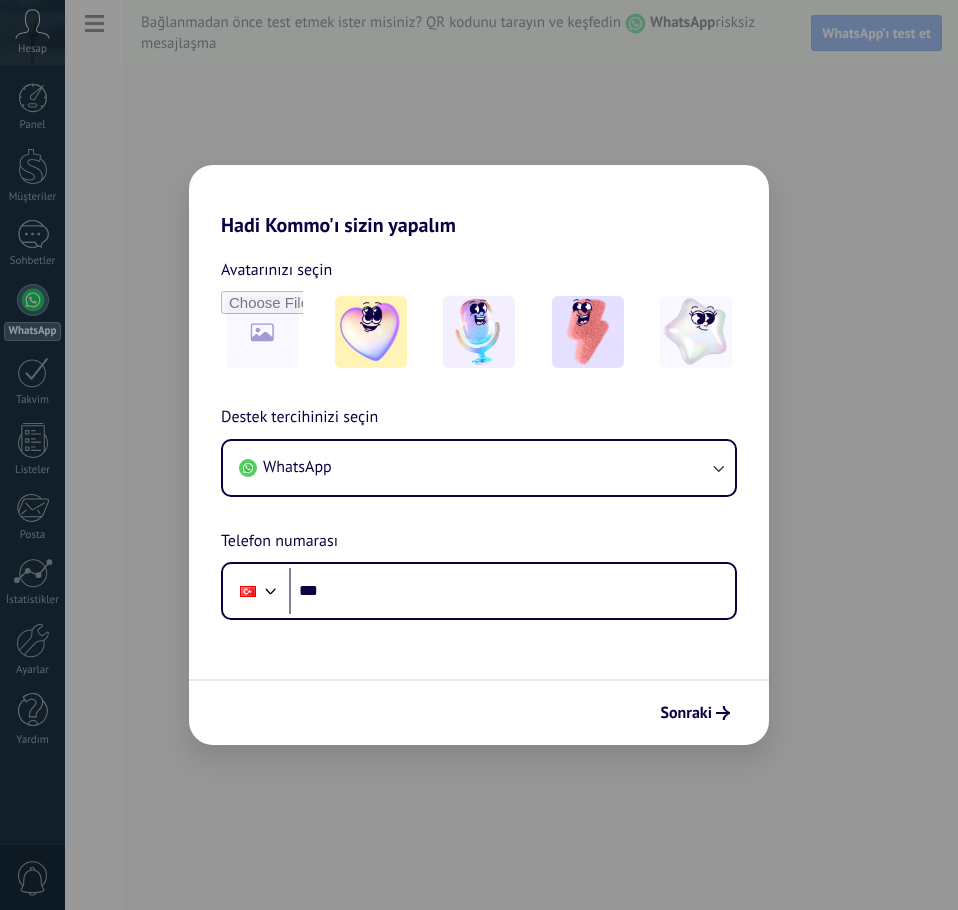 scroll, scrollTop: 0, scrollLeft: 0, axis: both 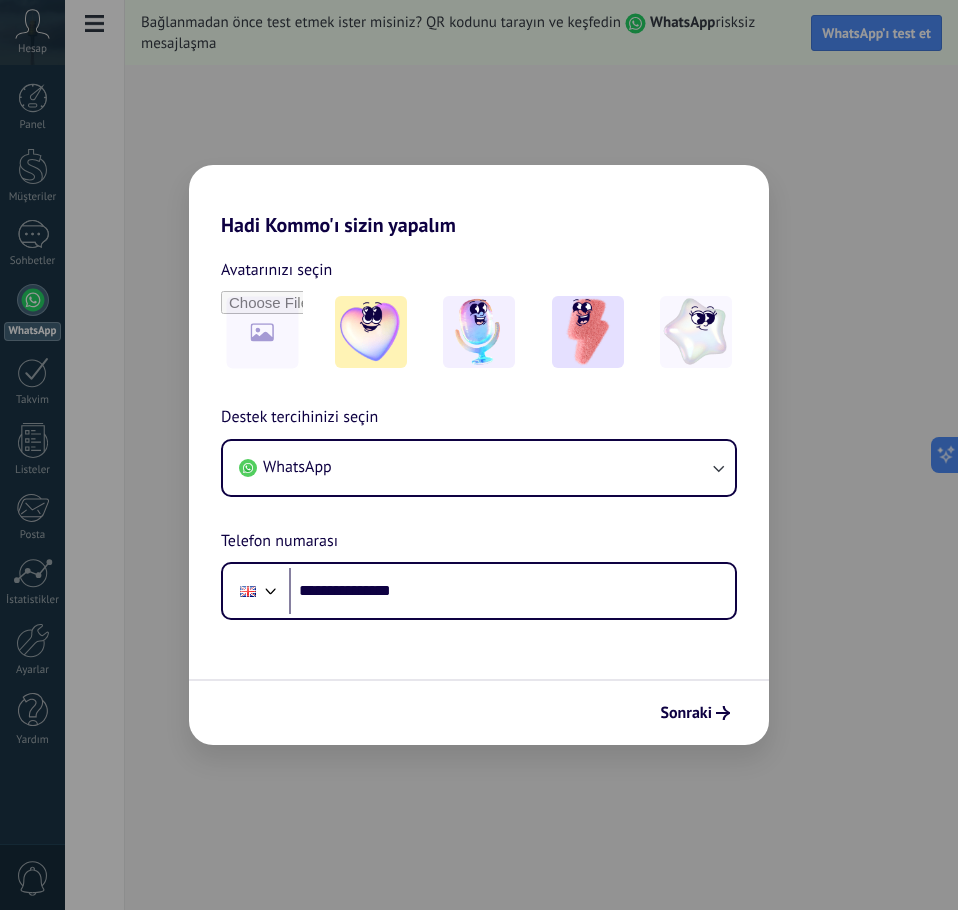 type on "**********" 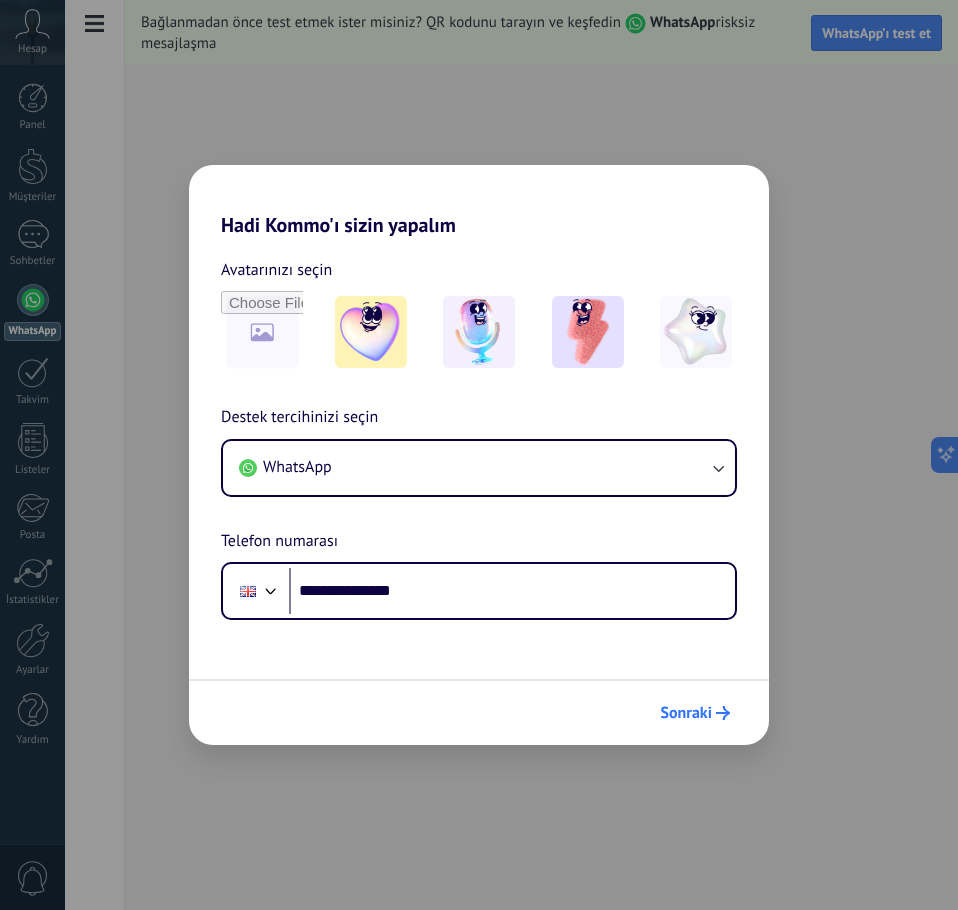 click on "Sonraki" at bounding box center [686, 713] 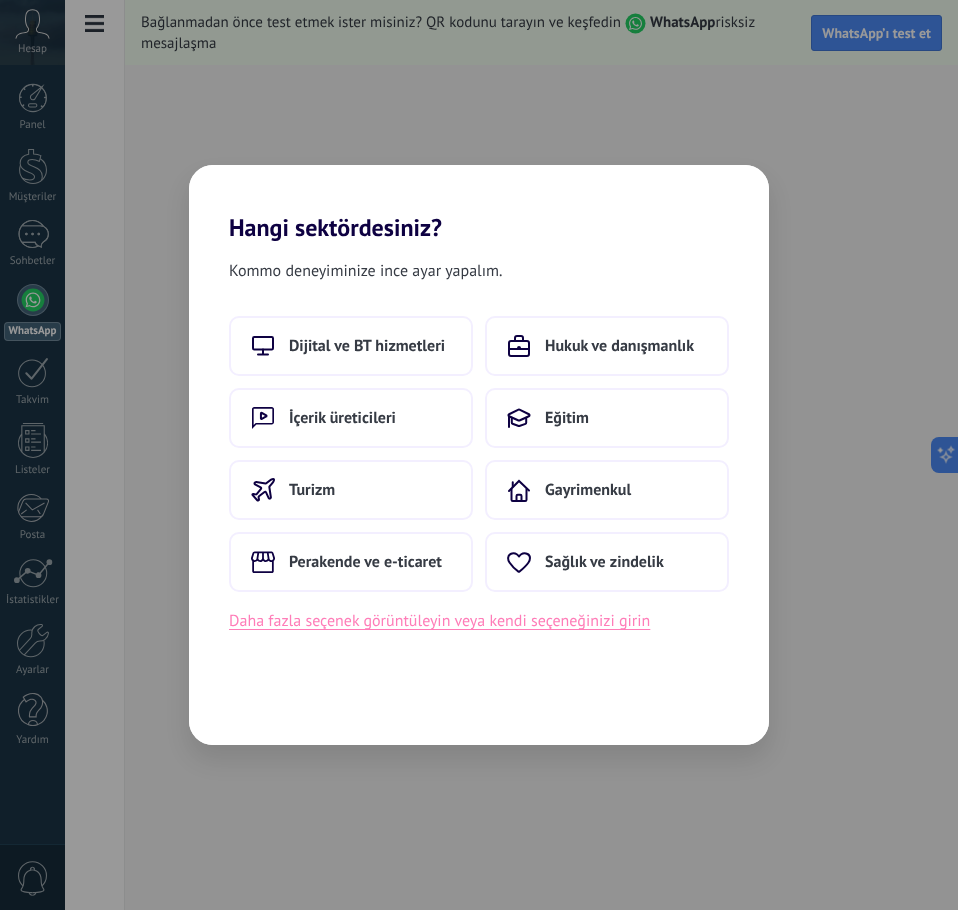 click on "Daha fazla seçenek görüntüleyin veya kendi seçeneğinizi girin" at bounding box center (439, 621) 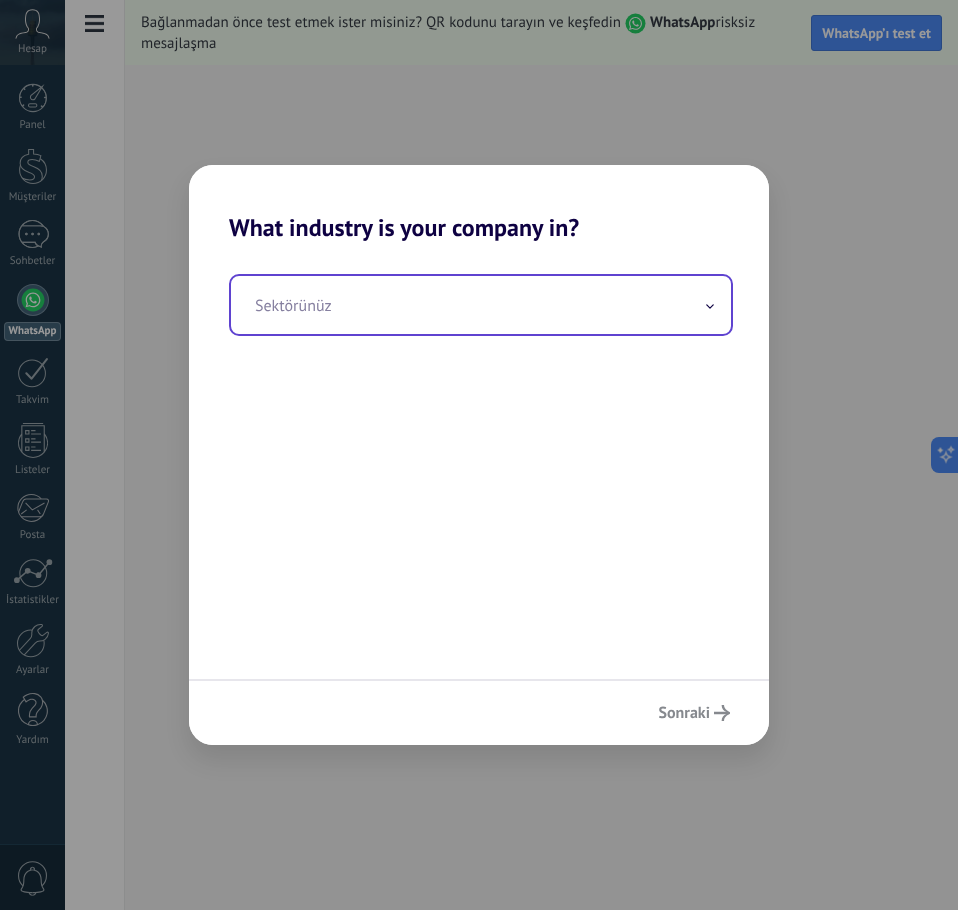 click at bounding box center [481, 305] 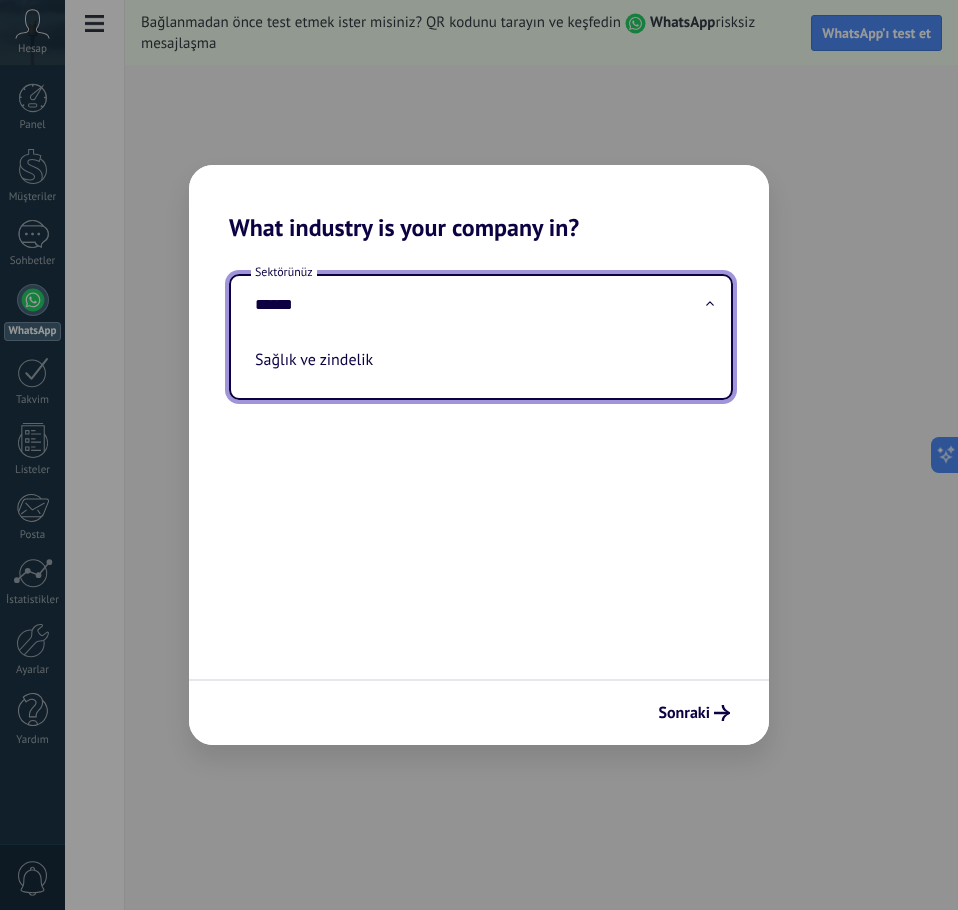 click on "Sektörünüz ****** Sağlık ve zindelik" at bounding box center [479, 460] 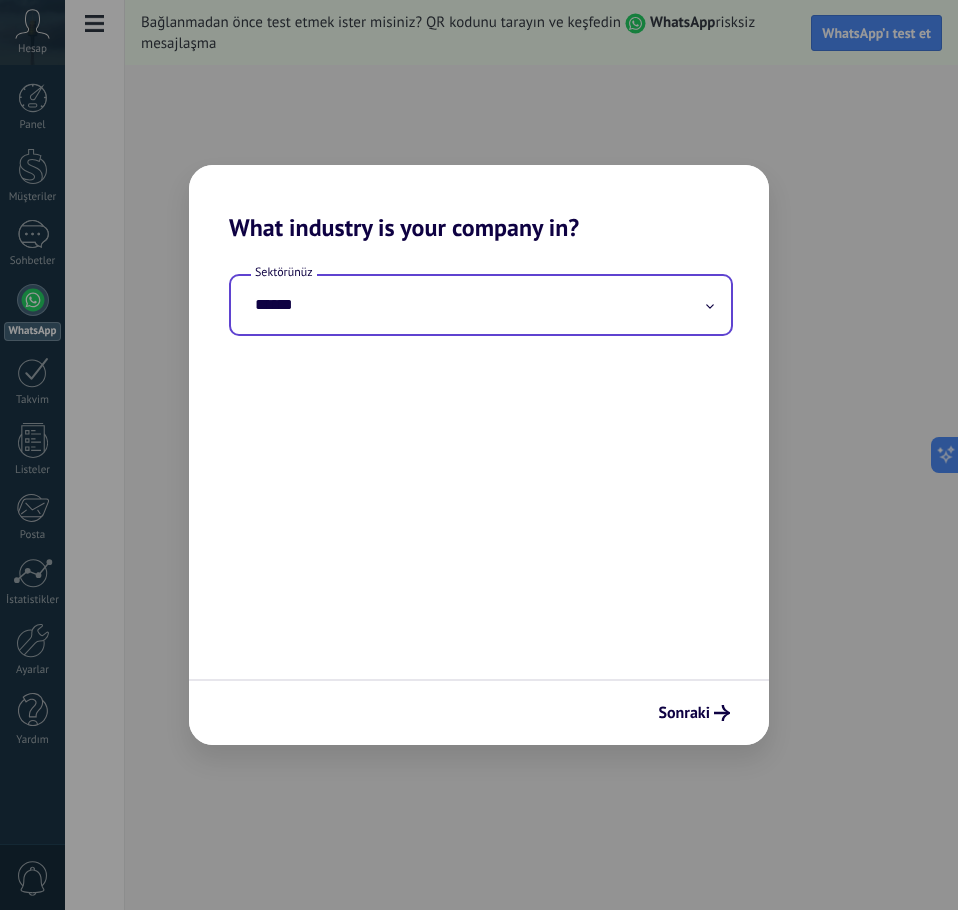 click on "******" at bounding box center (481, 305) 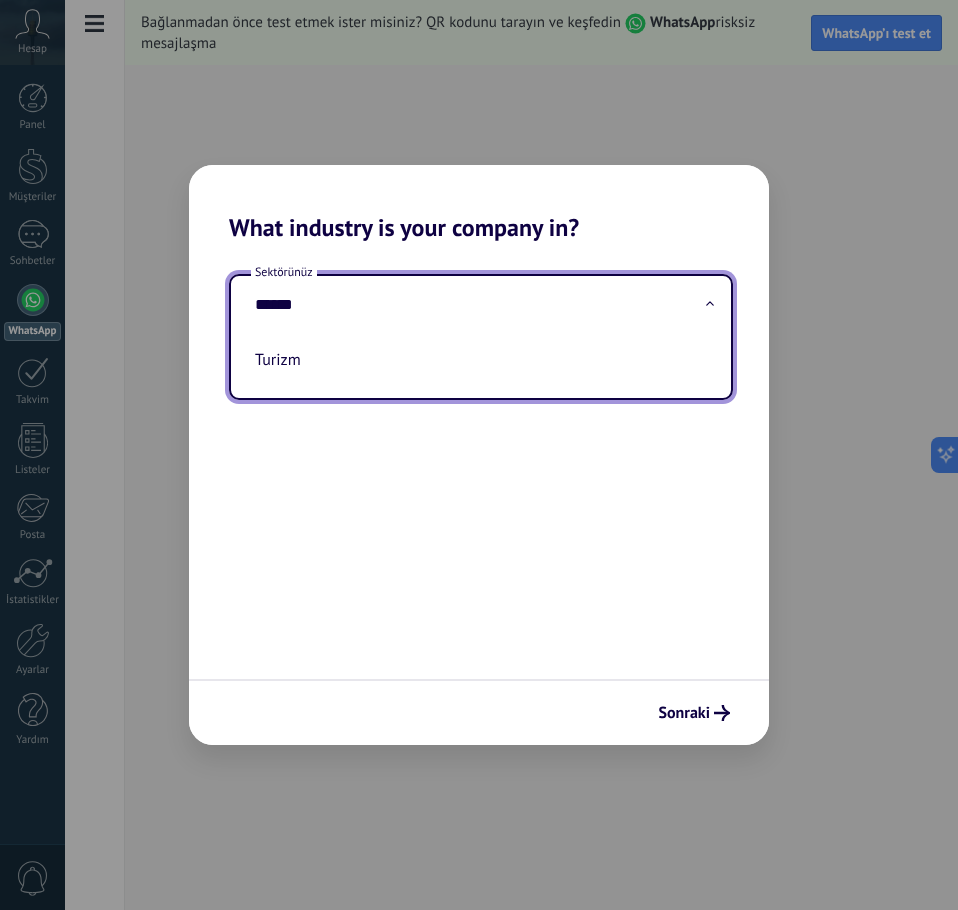 type on "******" 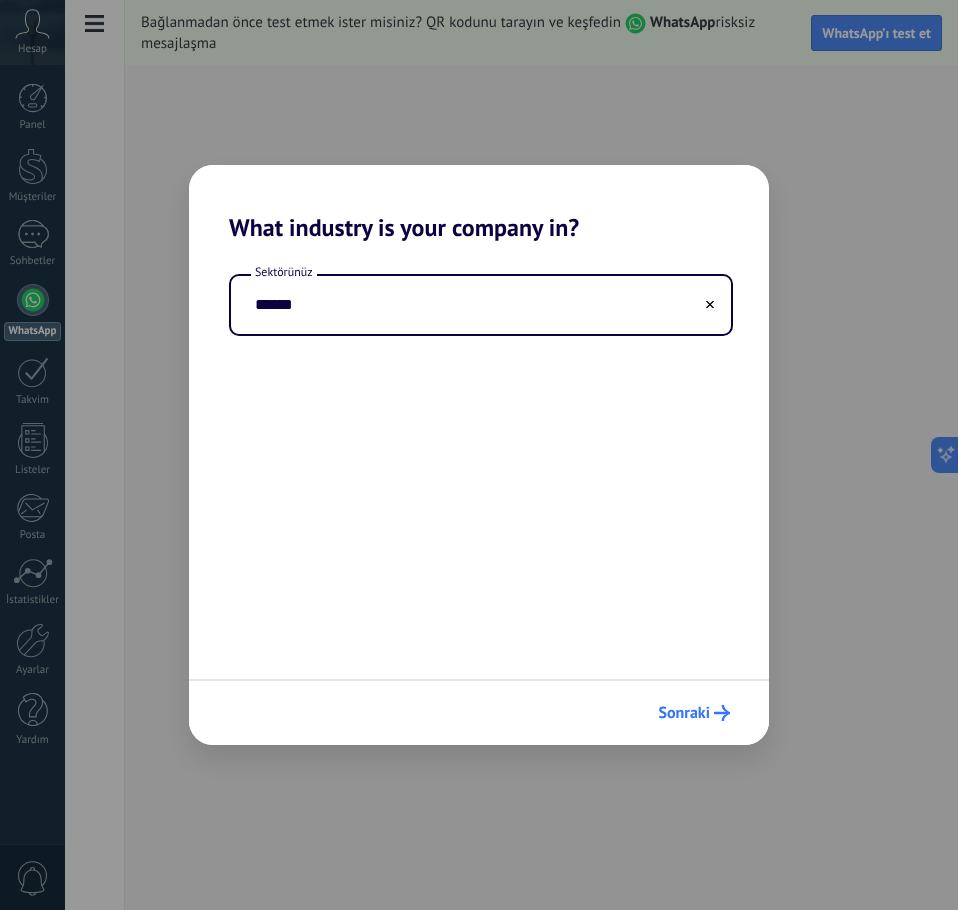 click on "Sonraki" at bounding box center [684, 713] 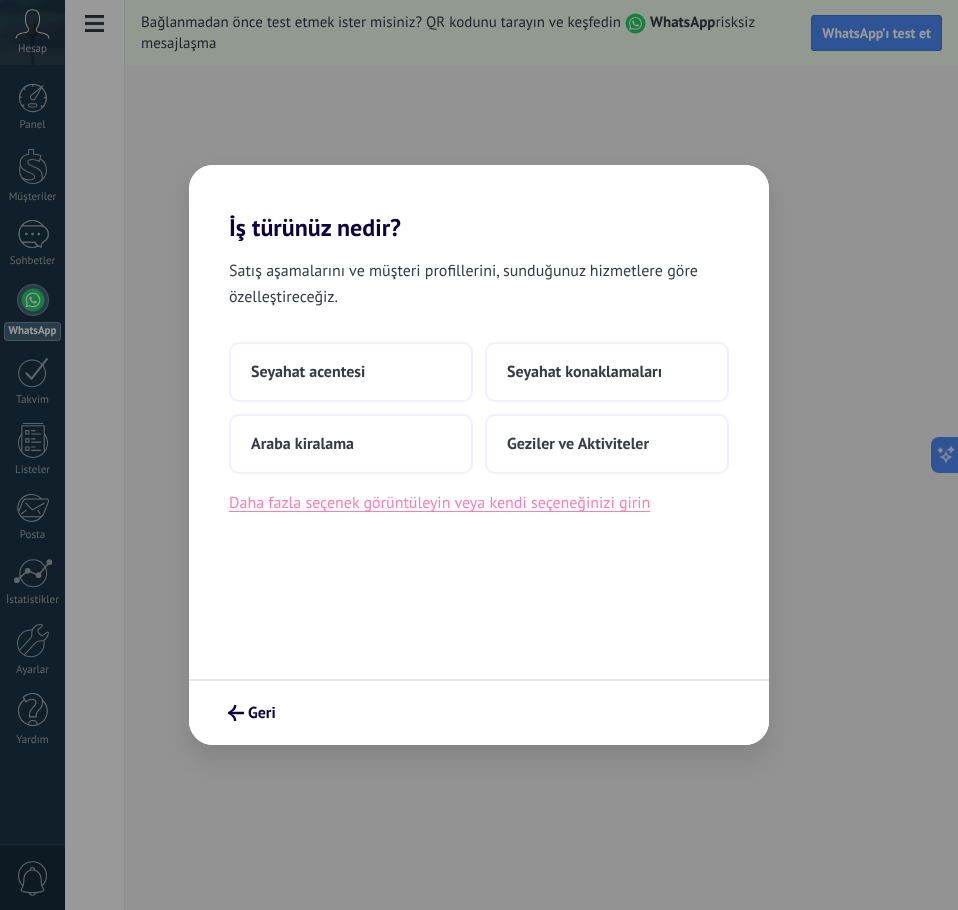 click on "Daha fazla seçenek görüntüleyin veya kendi seçeneğinizi girin" at bounding box center [439, 503] 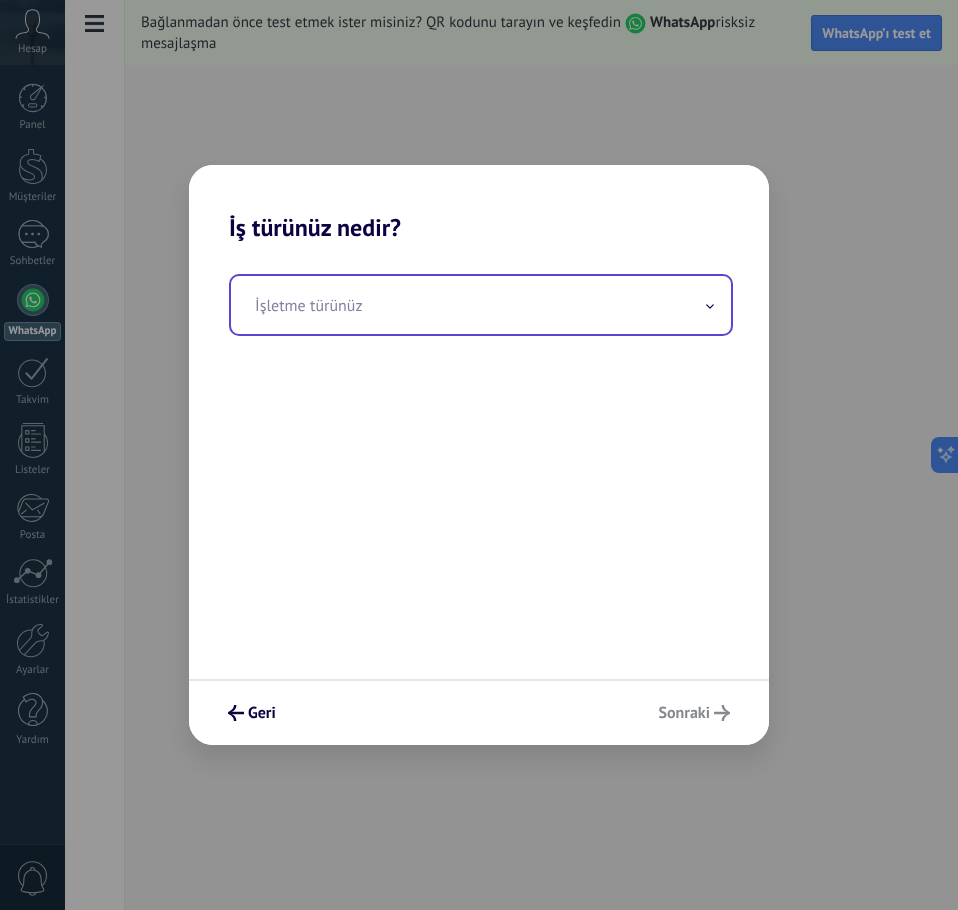 click at bounding box center [481, 305] 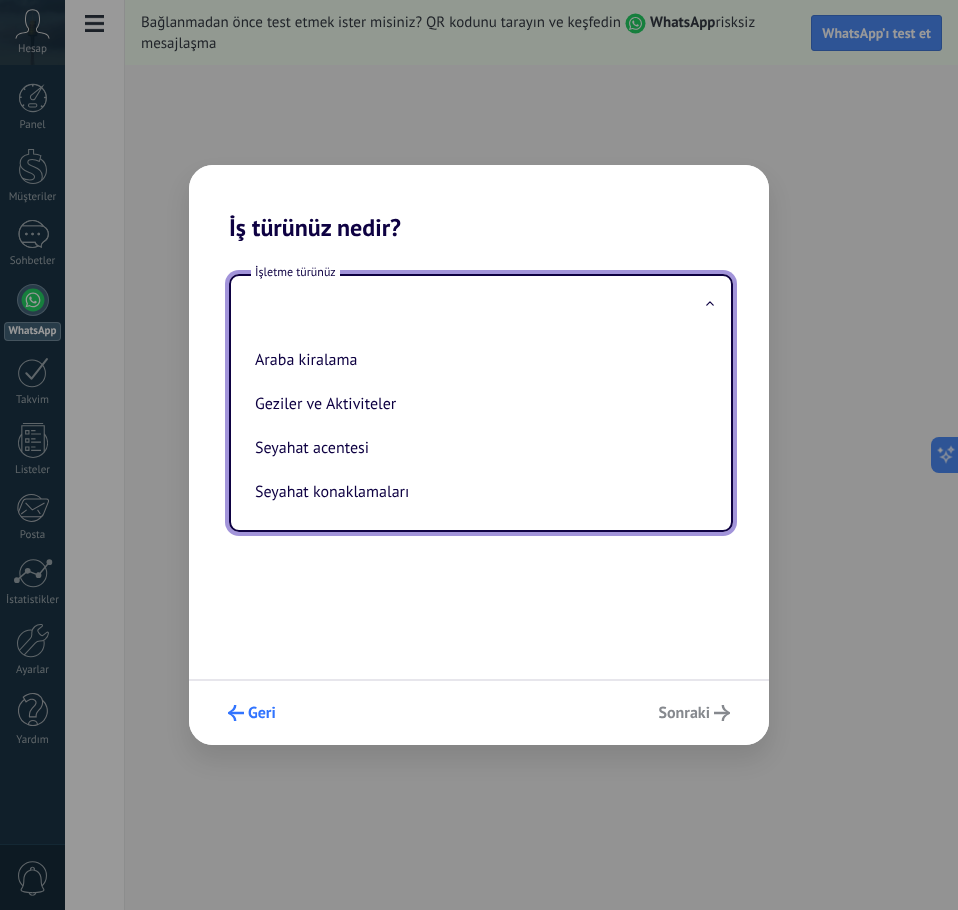 click on "Geri" at bounding box center [262, 713] 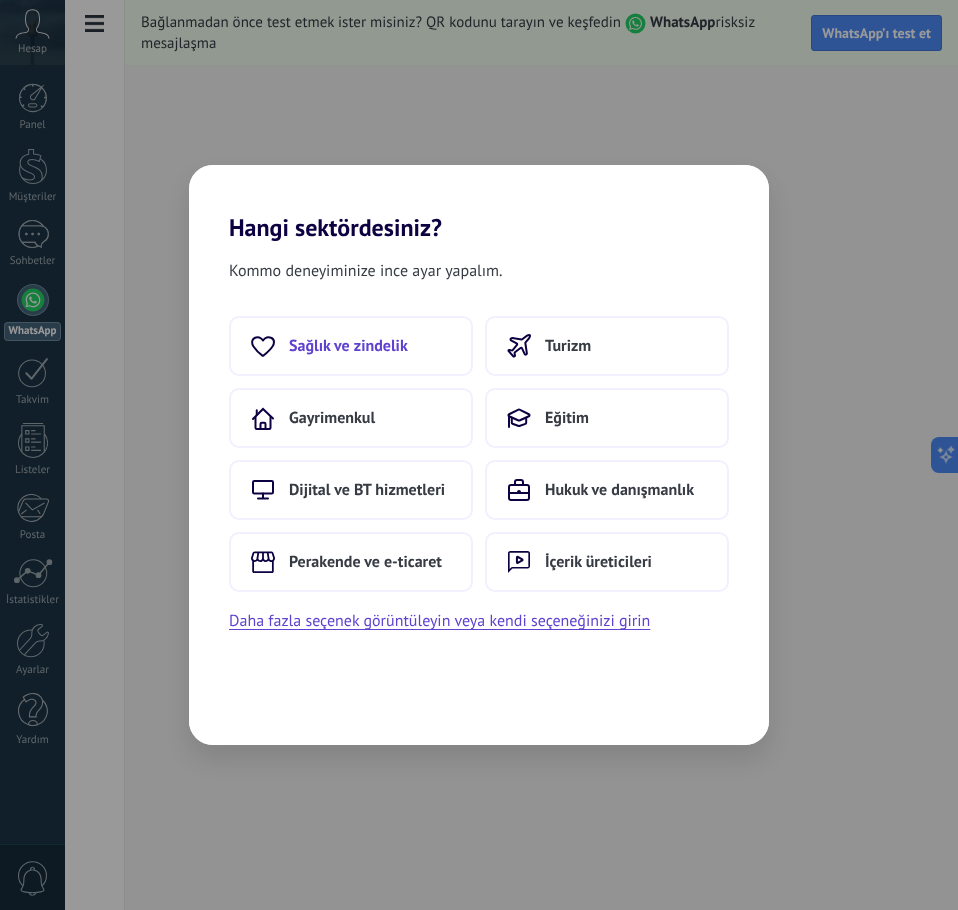 click on "Sağlık ve zindelik" at bounding box center [348, 346] 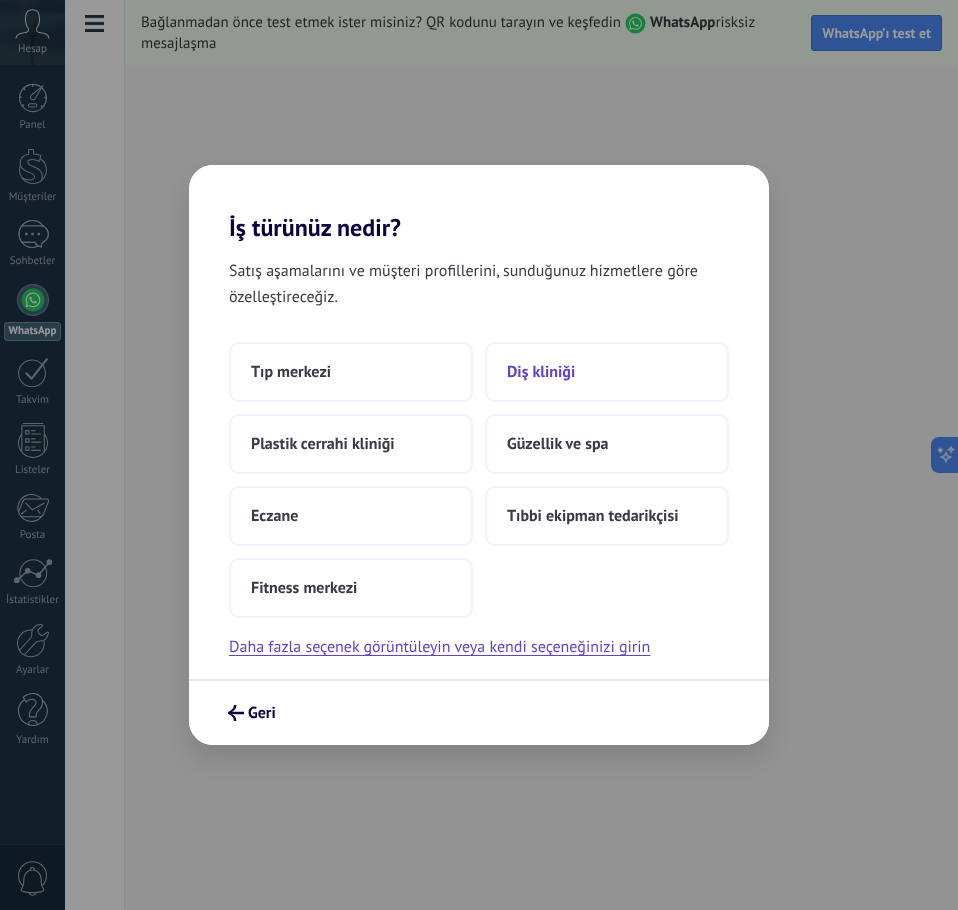 click on "Diş kliniği" at bounding box center [291, 372] 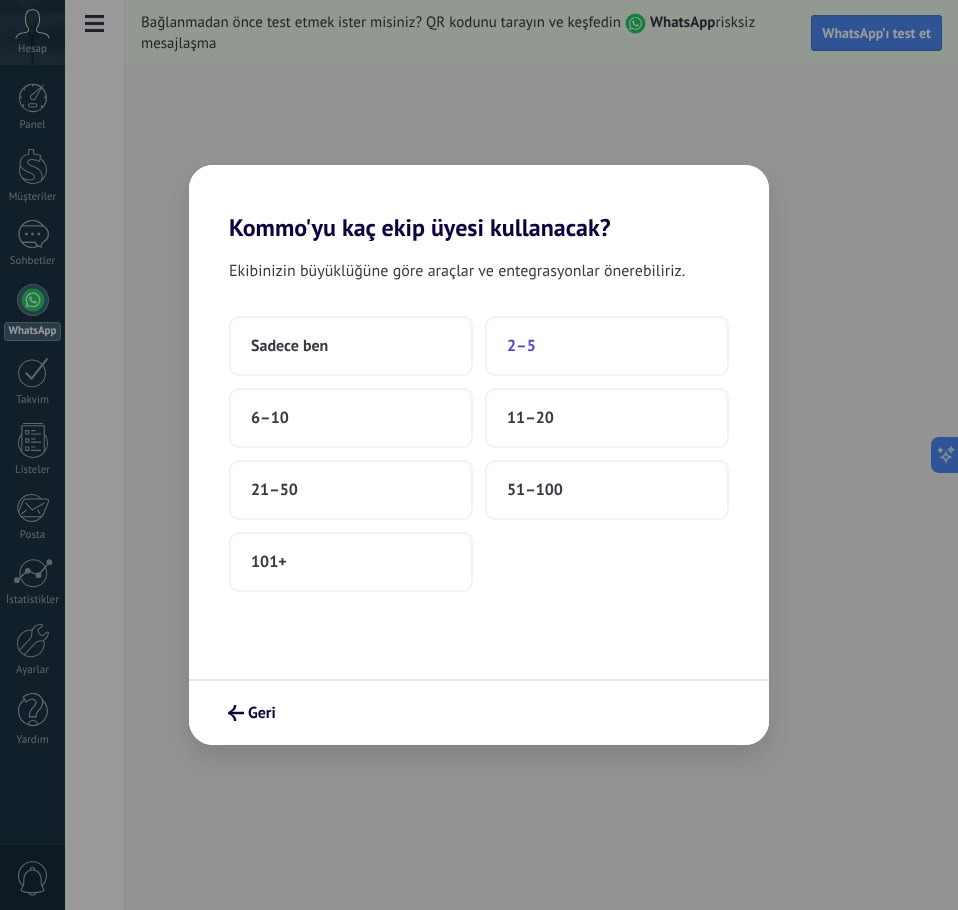 click on "2–5" at bounding box center [607, 346] 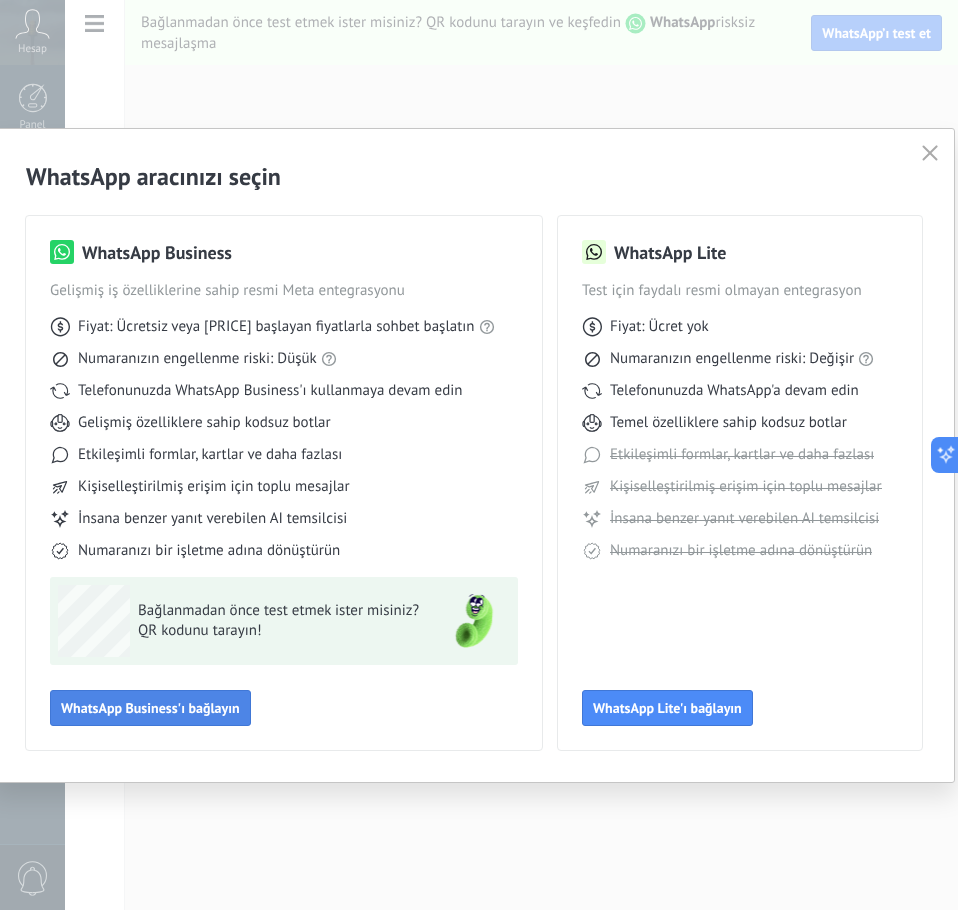 click on "WhatsApp Business'ı bağlayın" at bounding box center (150, 708) 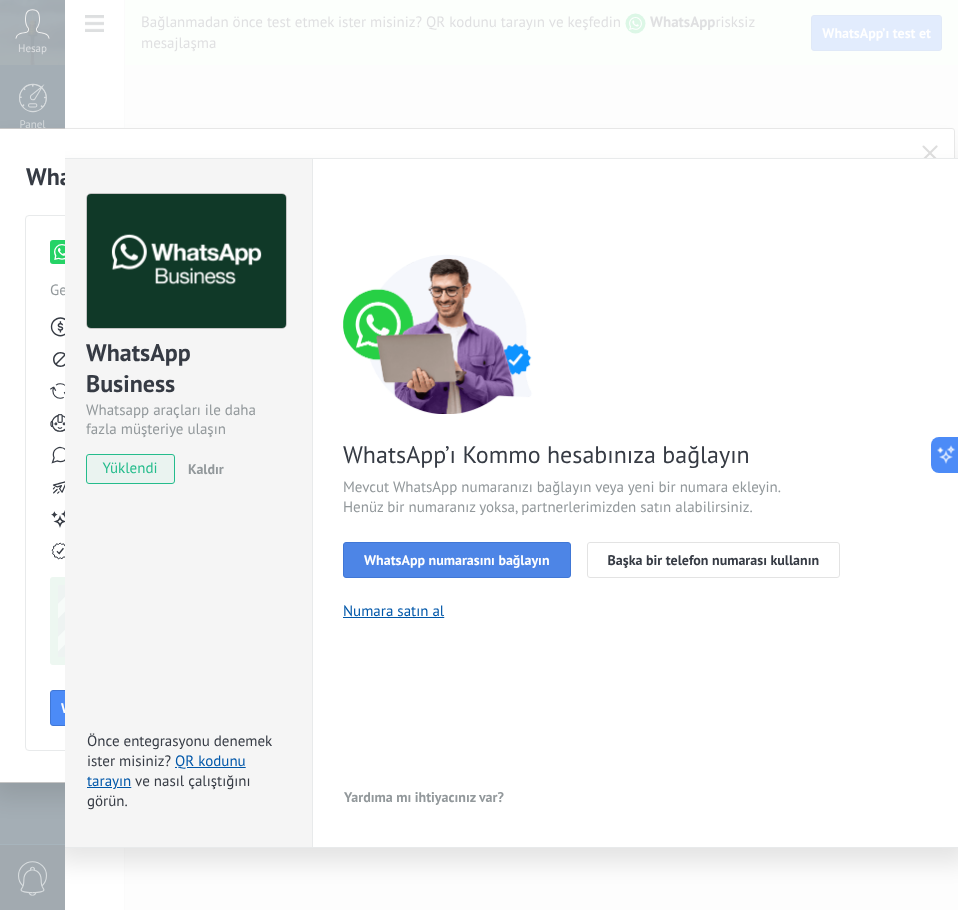 click on "WhatsApp numarasını bağlayın" at bounding box center [457, 560] 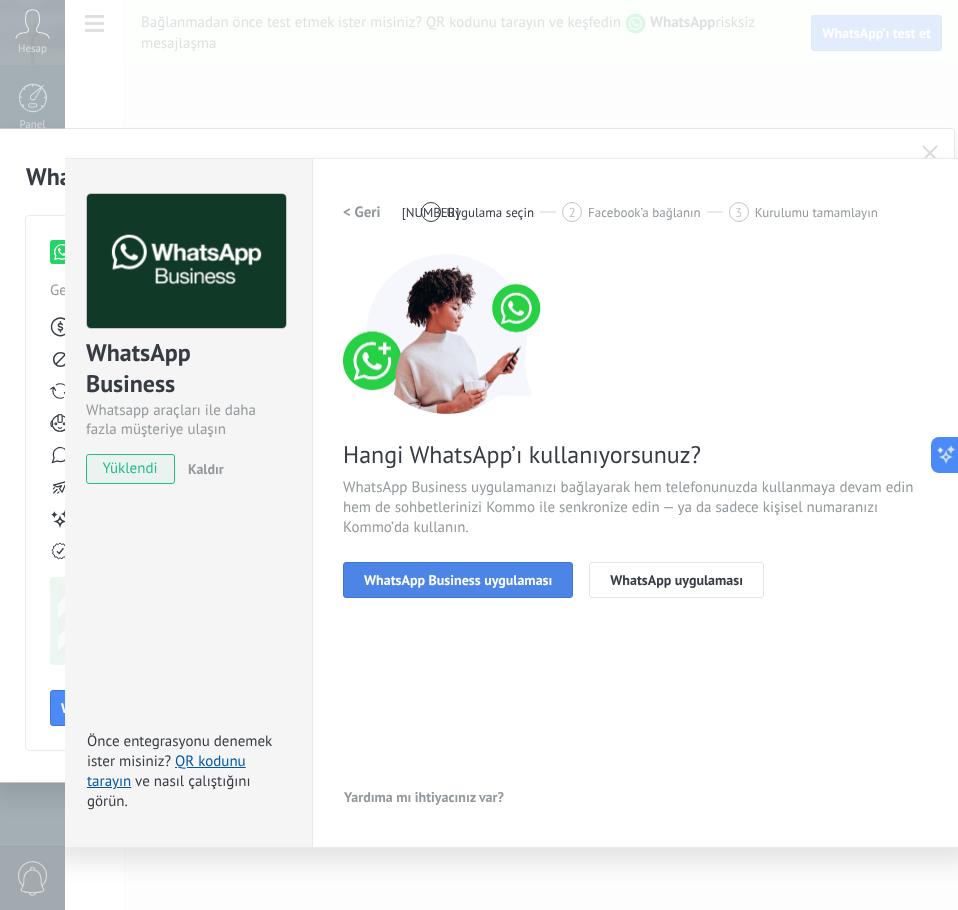 click on "WhatsApp Business uygulaması" at bounding box center [458, 580] 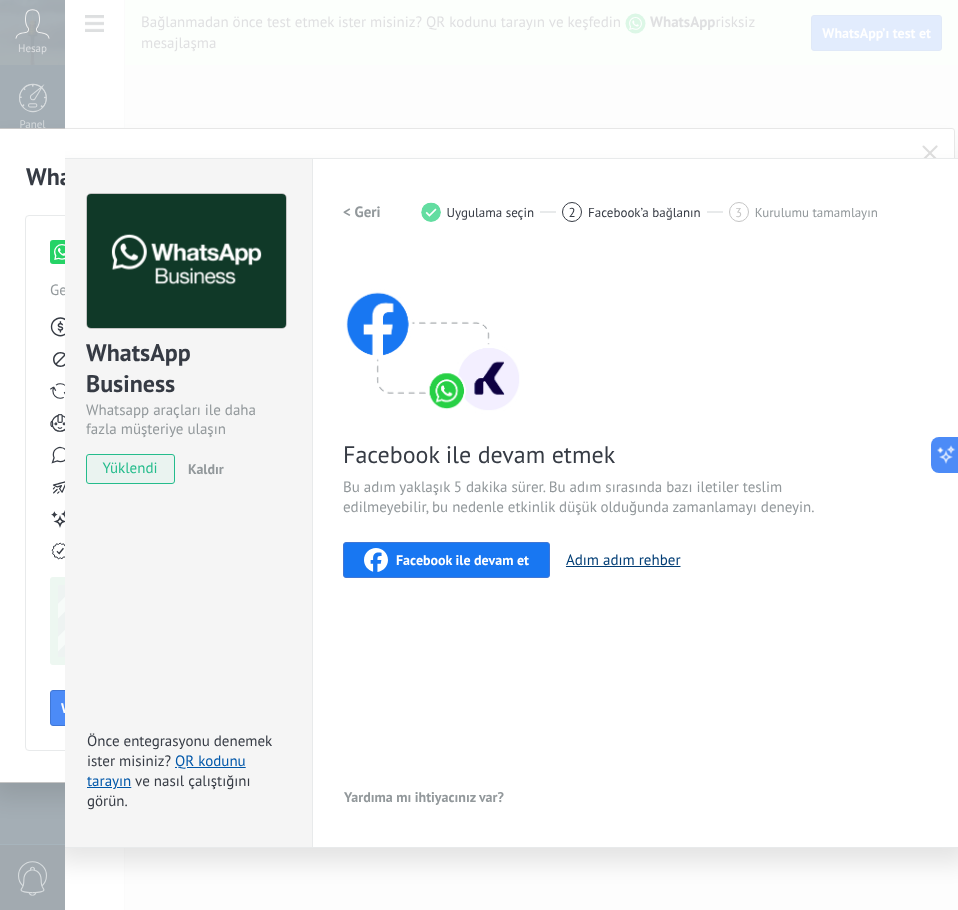 click on "Adım adım rehber" at bounding box center (623, 560) 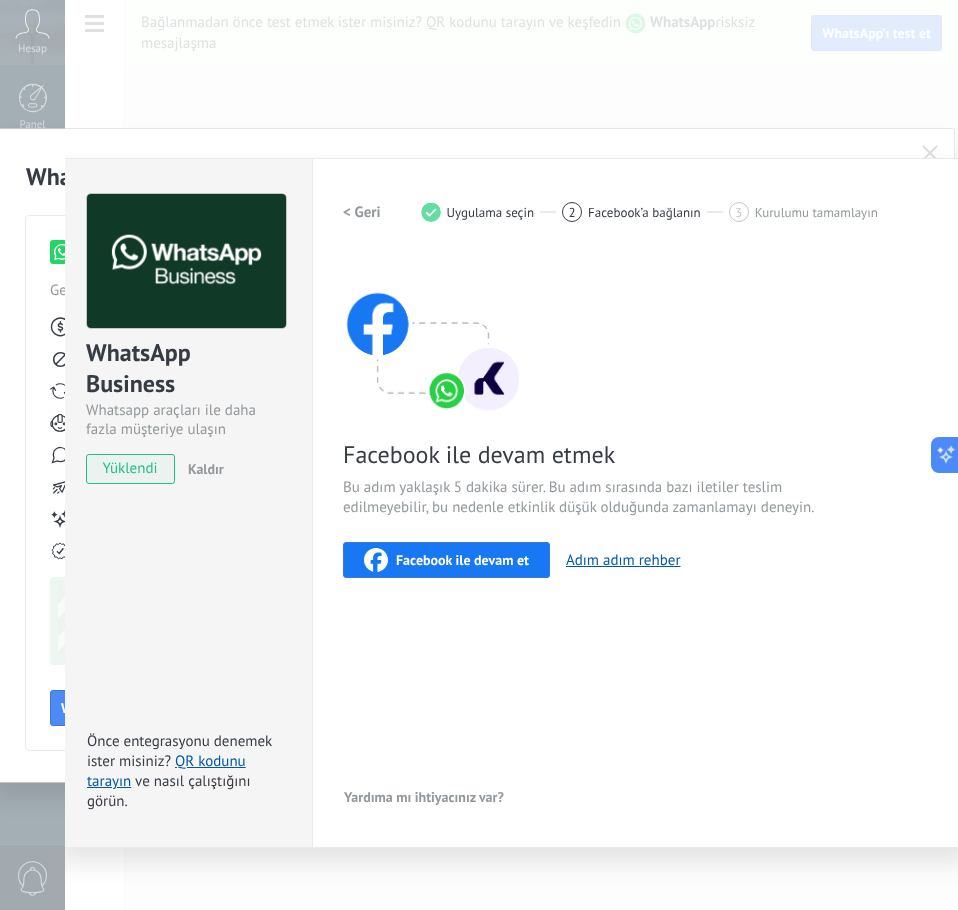 click on "Facebook ile devam et" at bounding box center [462, 560] 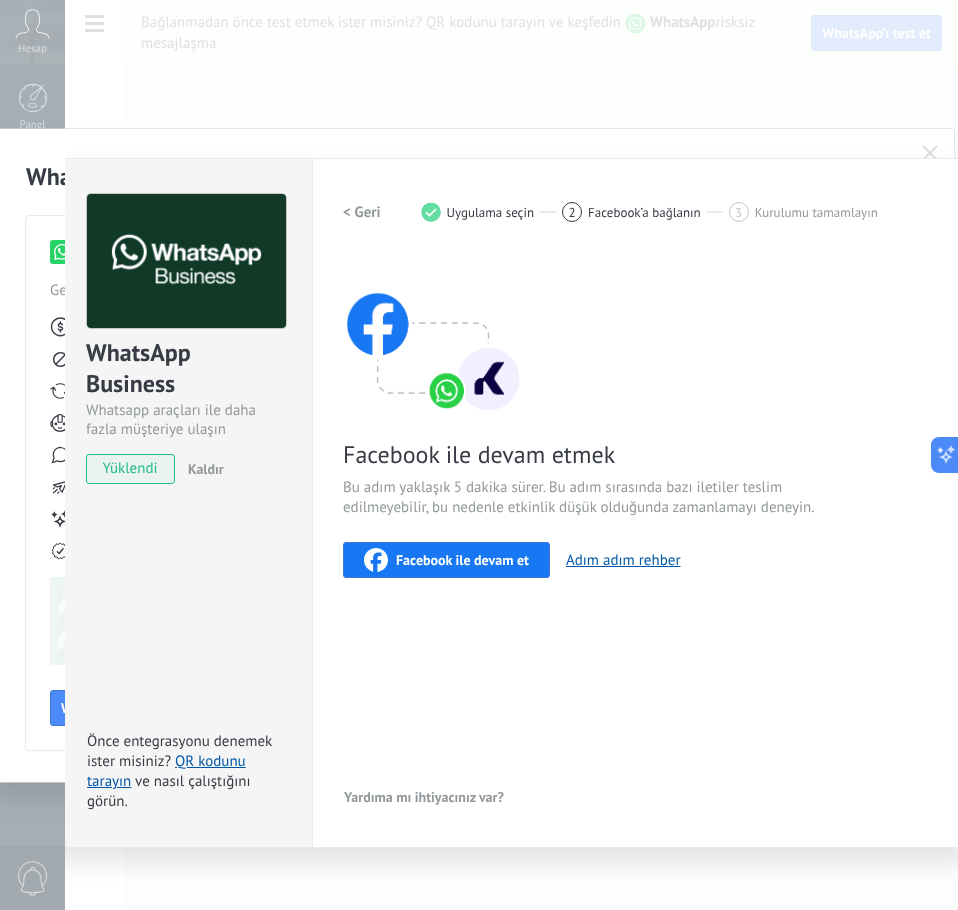 click on "WhatsApp Business Whatsapp araçları ile daha fazla müşteriye ulaşın yüklendi Kaldır Önce entegrasyonu denemek ister misiniz?  QR kodunu tarayın  ve nasıl çalıştığını görün. Ayarlar Yetkilendirme This tab logs the users who have granted integration access to this account. If you want to to remove a user's ability to send requests to the account on behalf of this integration, you can revoke access. If access is revoked from all users, the integration will stop working. This app is installed, but no one has given it access yet. WhatsApp Cloud API daha fazla _:  Kaydet < Geri 1 Uygulama seçin 2 Facebook’a bağlanın 3 Kurulumu tamamlayın Facebook ile devam etmek Bu adım yaklaşık 5 dakika sürer. Bu adım sırasında bazı iletiler teslim edilmeyebilir, bu nedenle etkinlik düşük olduğunda zamanlamayı deneyin. Facebook ile devam et Adım adım rehber Yardıma mı ihtiyacınız var?" at bounding box center [511, 455] 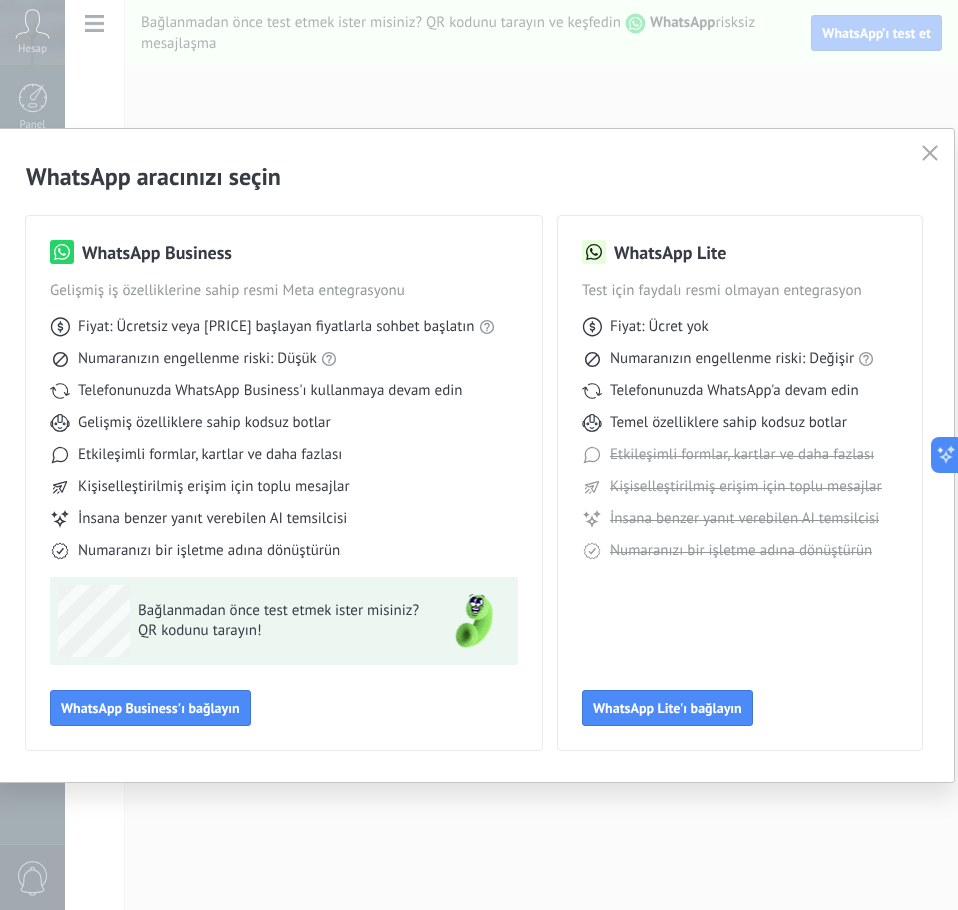 click at bounding box center [930, 154] 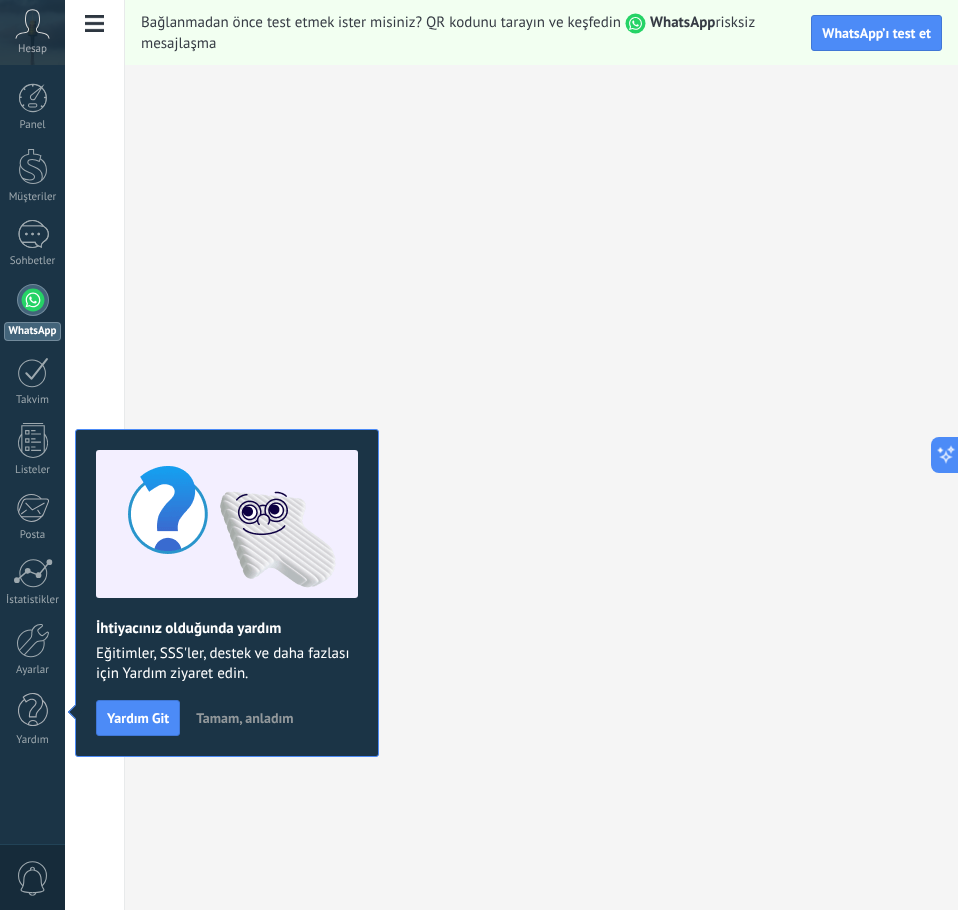 click at bounding box center (32, 24) 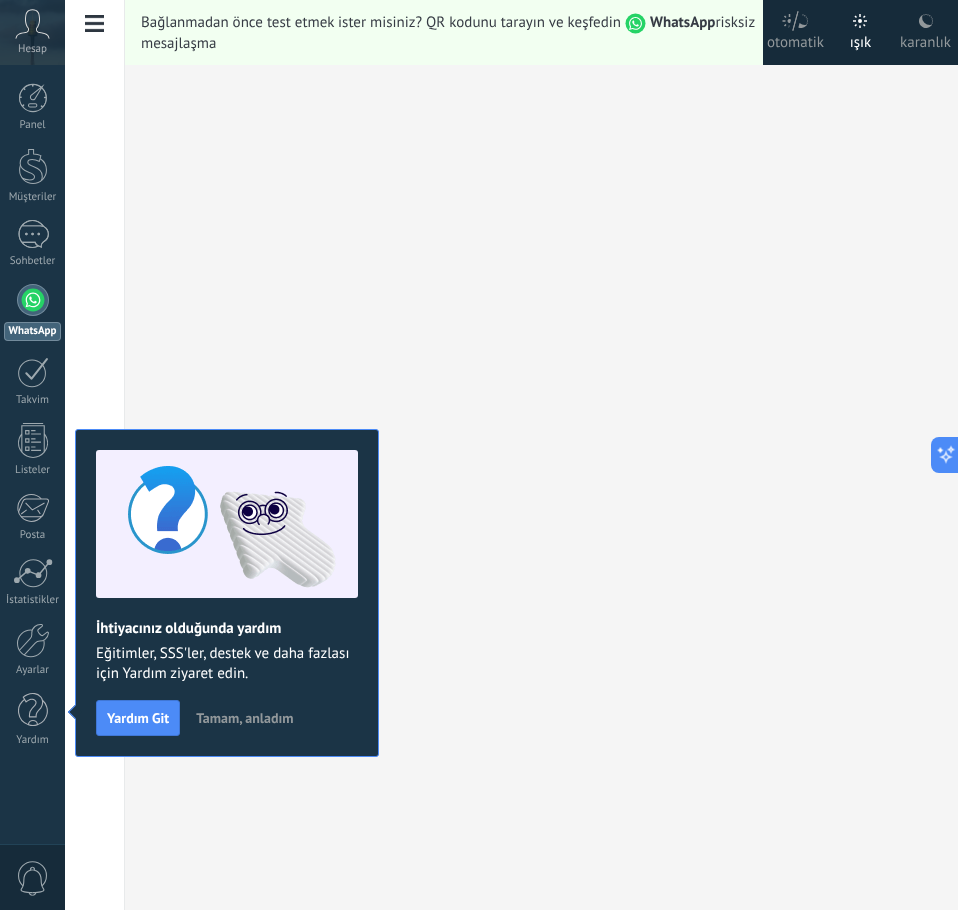 click on "Tamam, anladım" at bounding box center [244, 718] 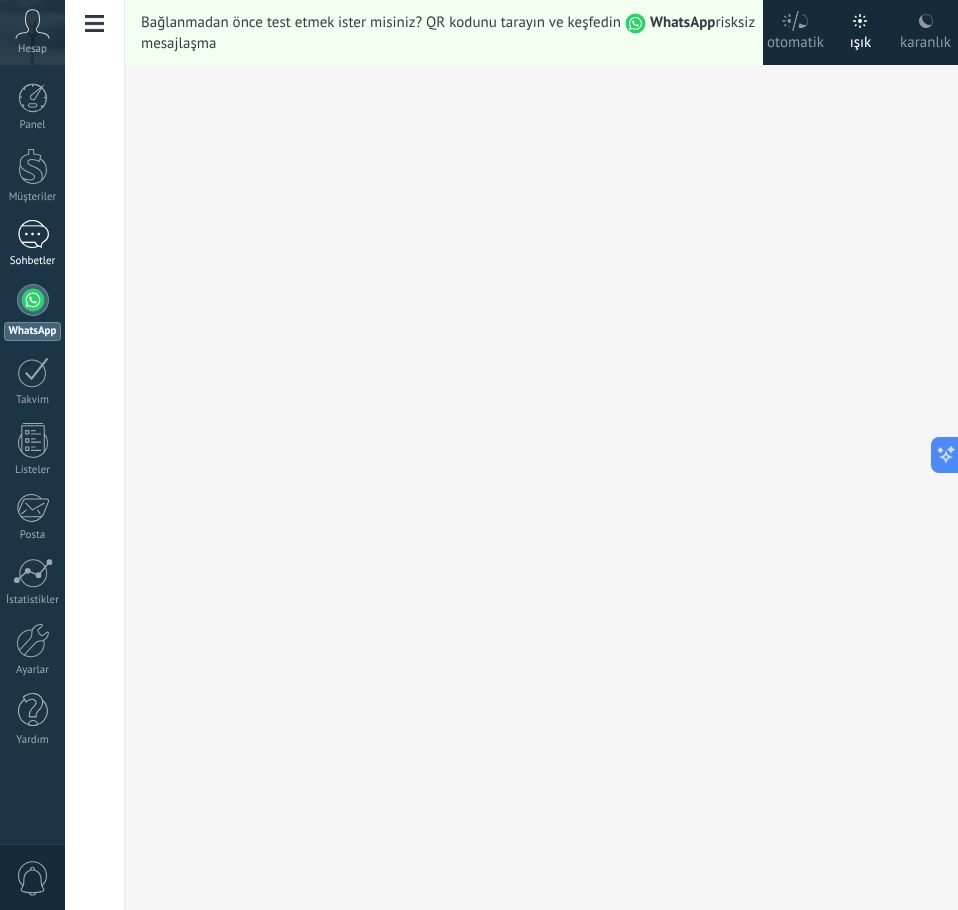 click at bounding box center (33, 234) 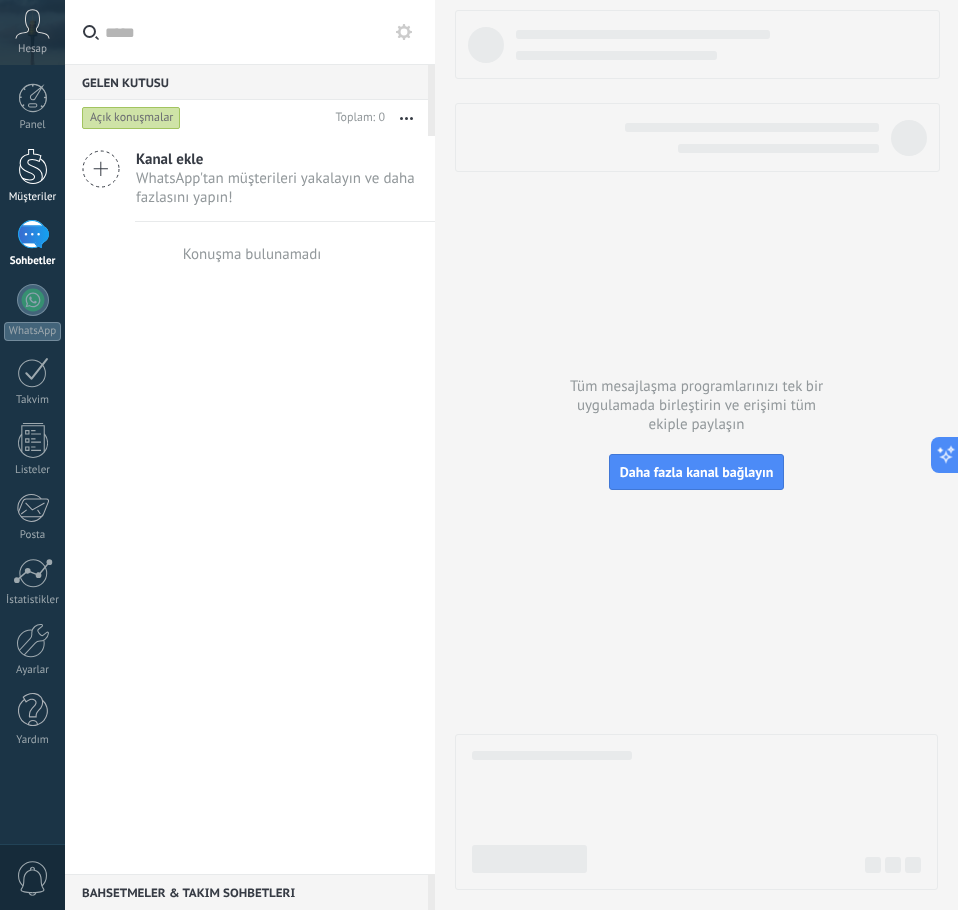 click on "Müşteriler" at bounding box center (32, 176) 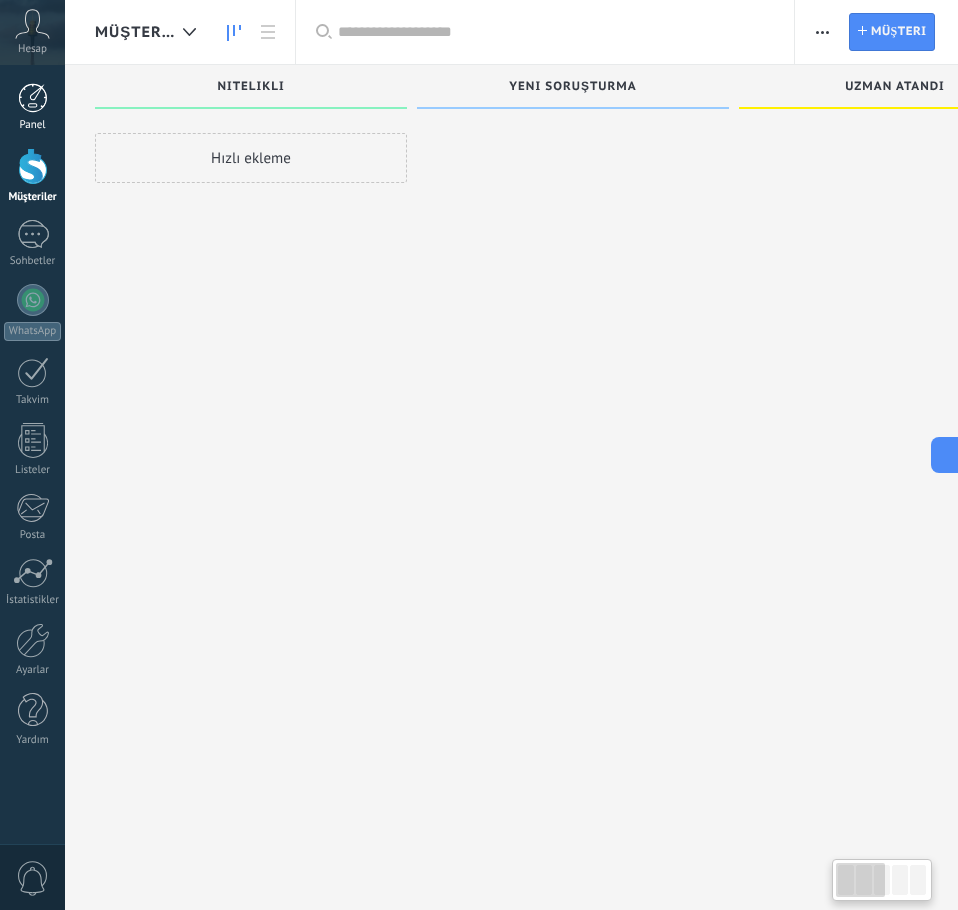 click at bounding box center (33, 98) 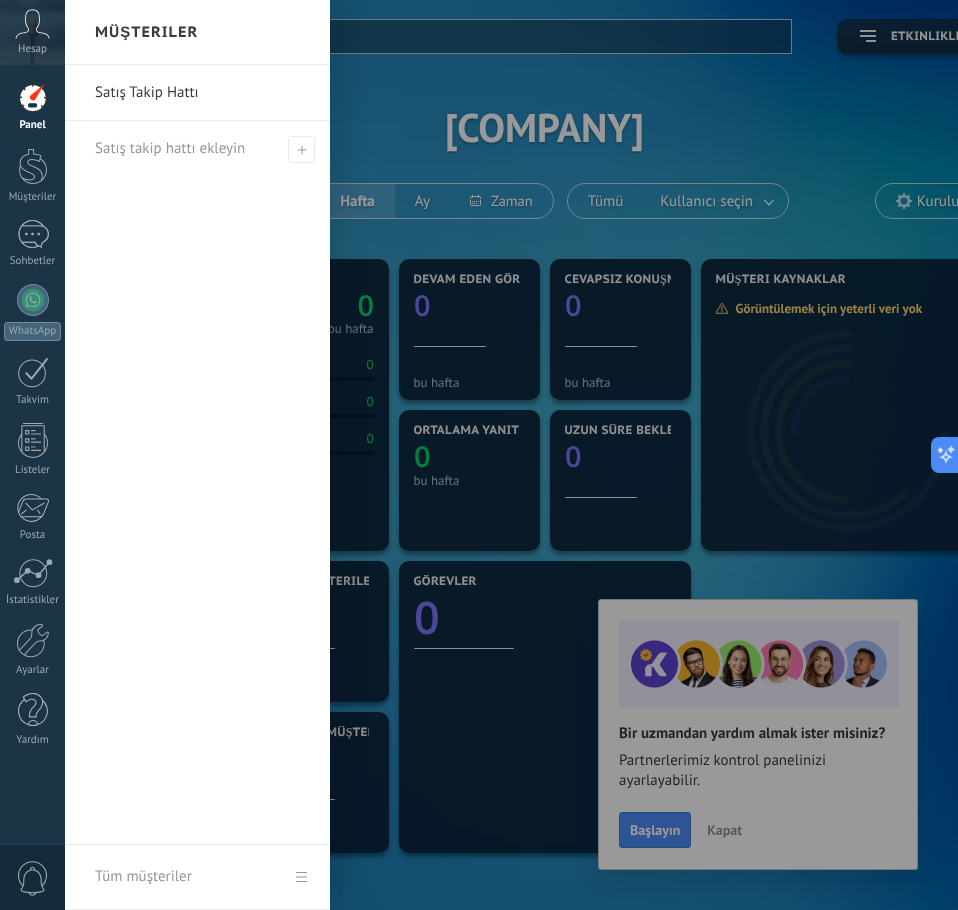 click on "Hesap" at bounding box center (32, 49) 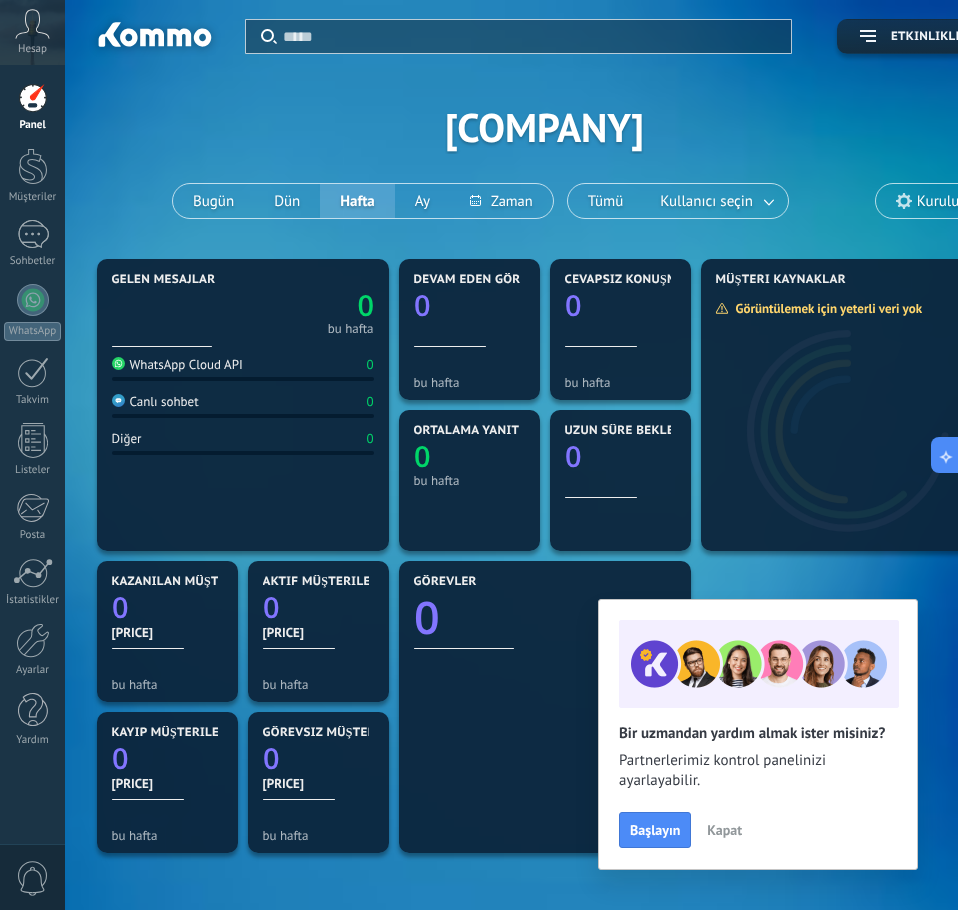 click on "Hesap" at bounding box center [32, 49] 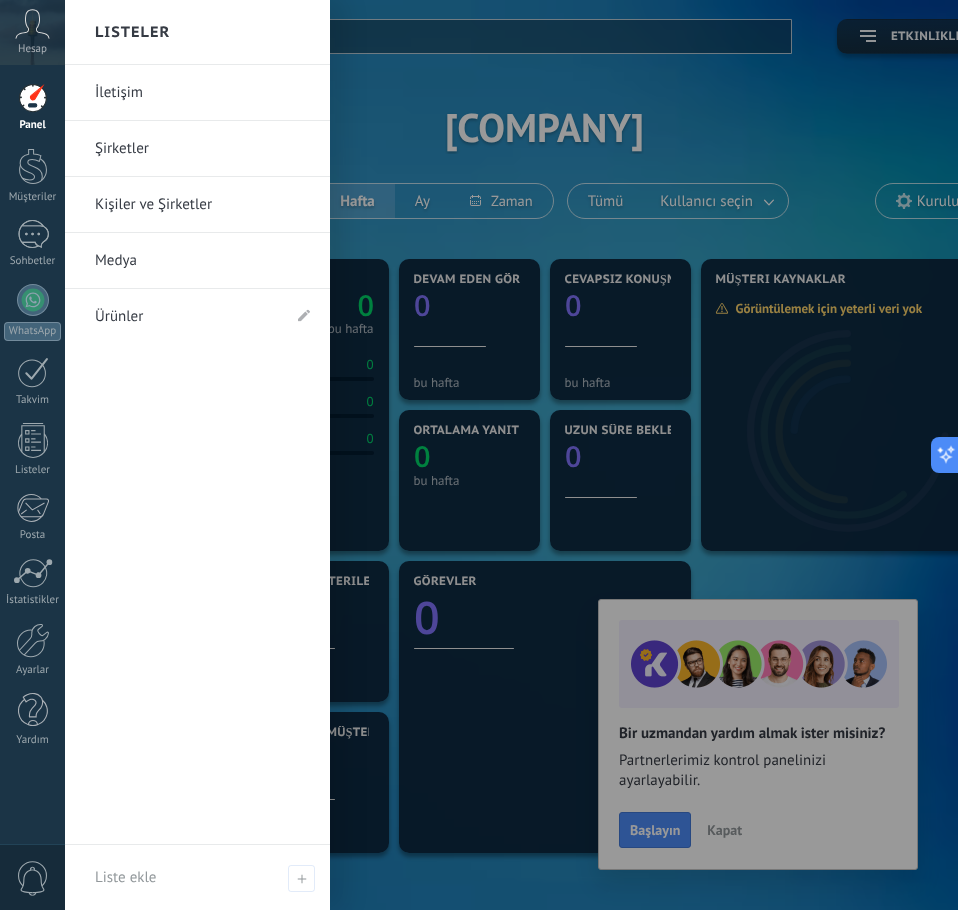 click on "Listeler İletişim Şirketler Kişiler ve Şirketler Medya Ürünler Liste ekle" at bounding box center [197, 455] 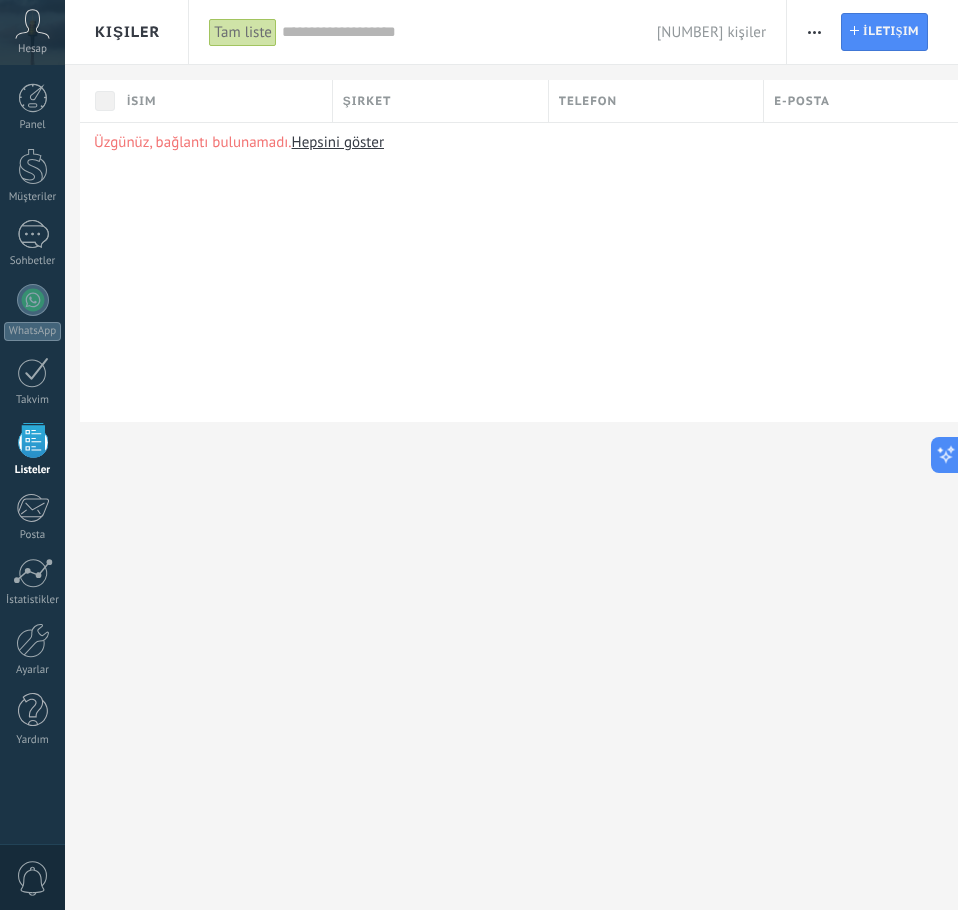 click on "Hepsini göster" at bounding box center (338, 142) 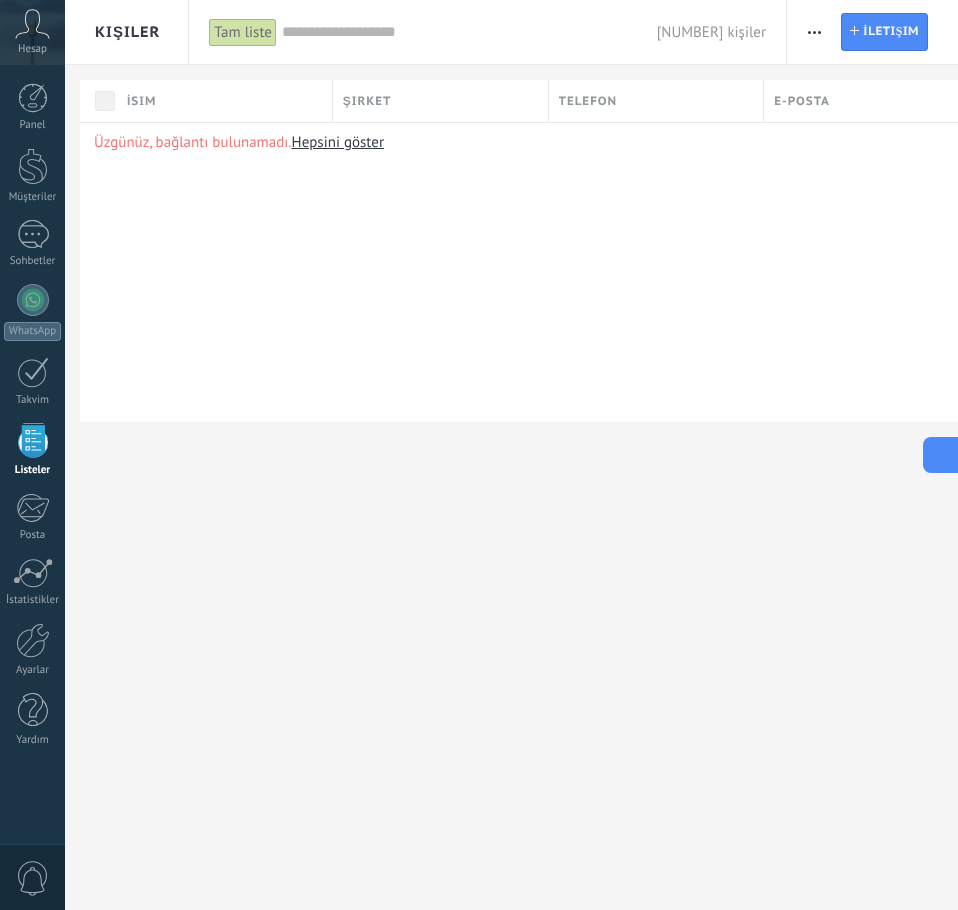 click at bounding box center [938, 455] 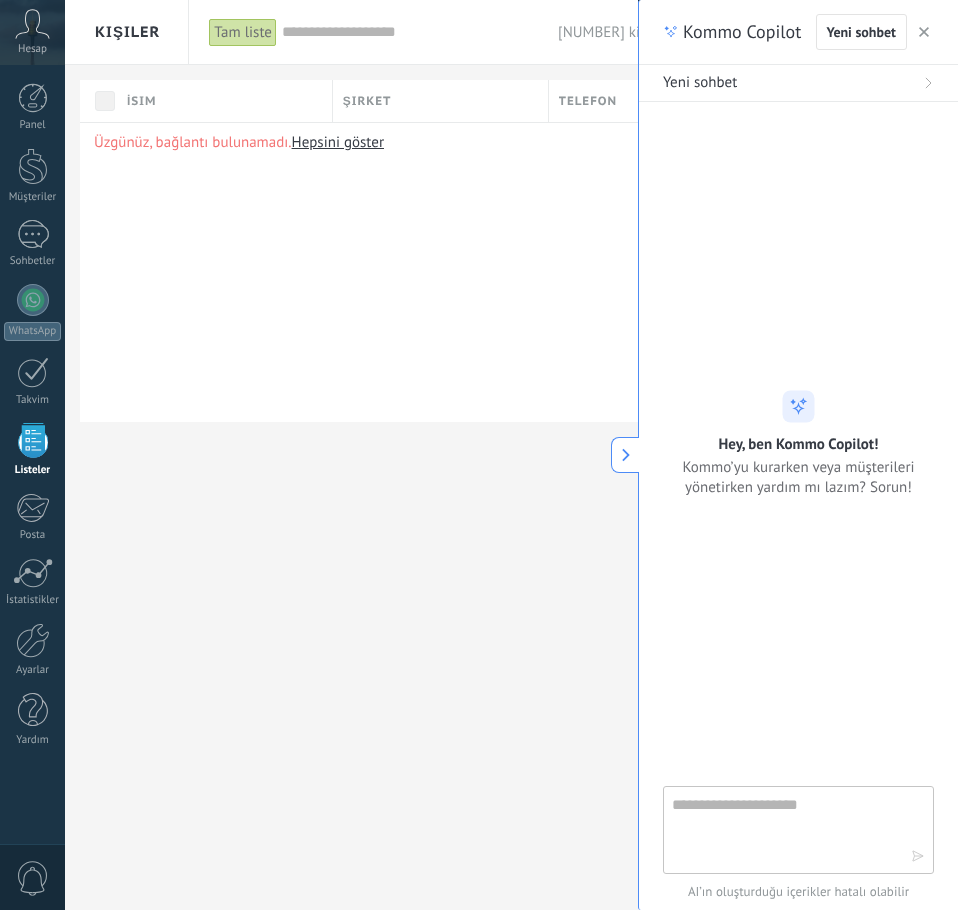 click at bounding box center [924, 32] 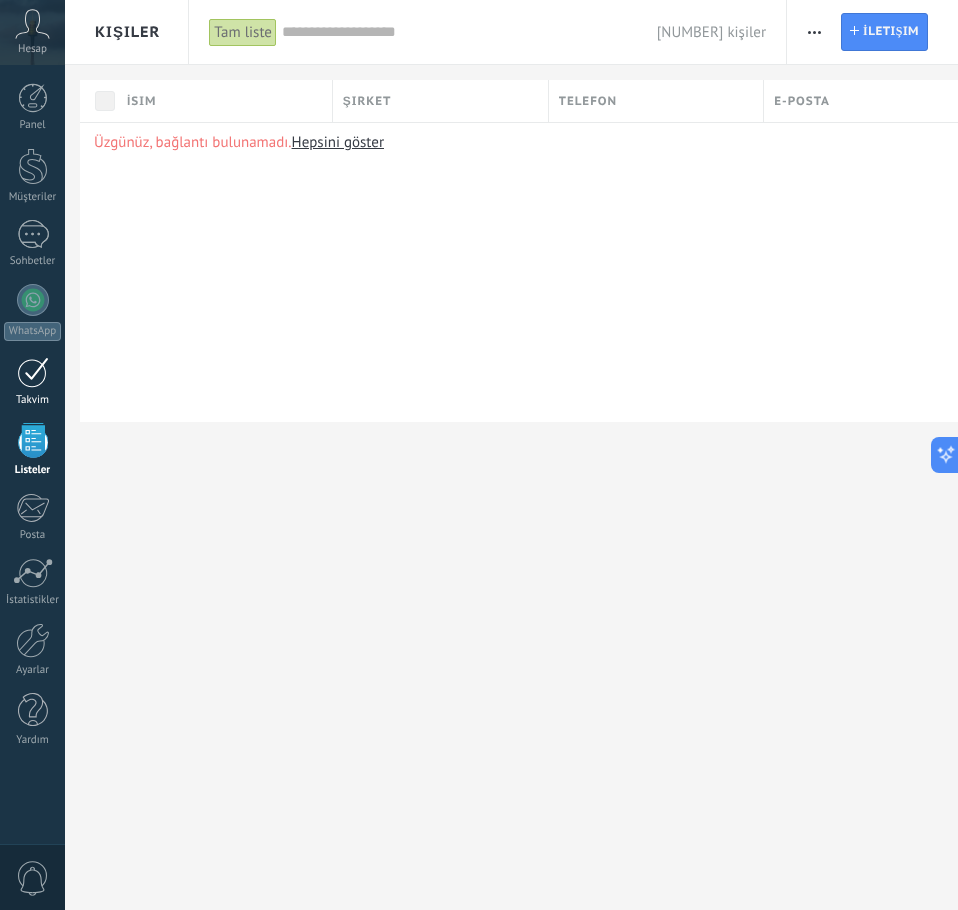click at bounding box center [33, 372] 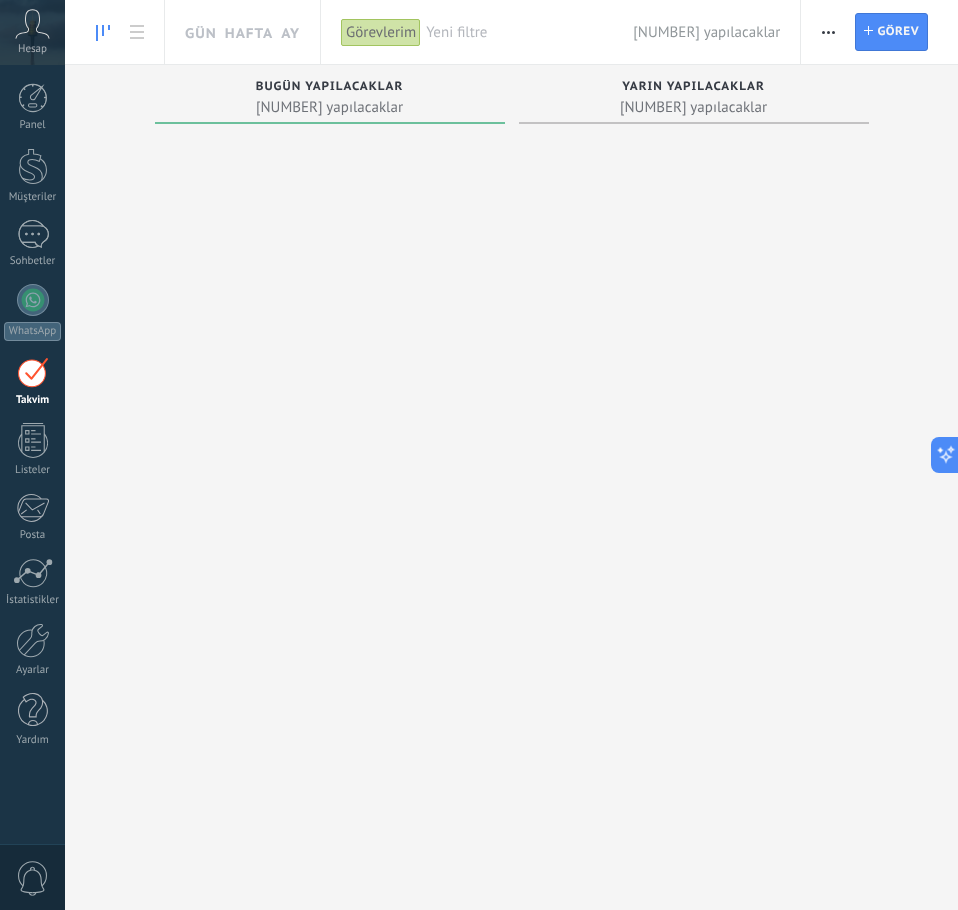 click on "Hesap" at bounding box center (32, 32) 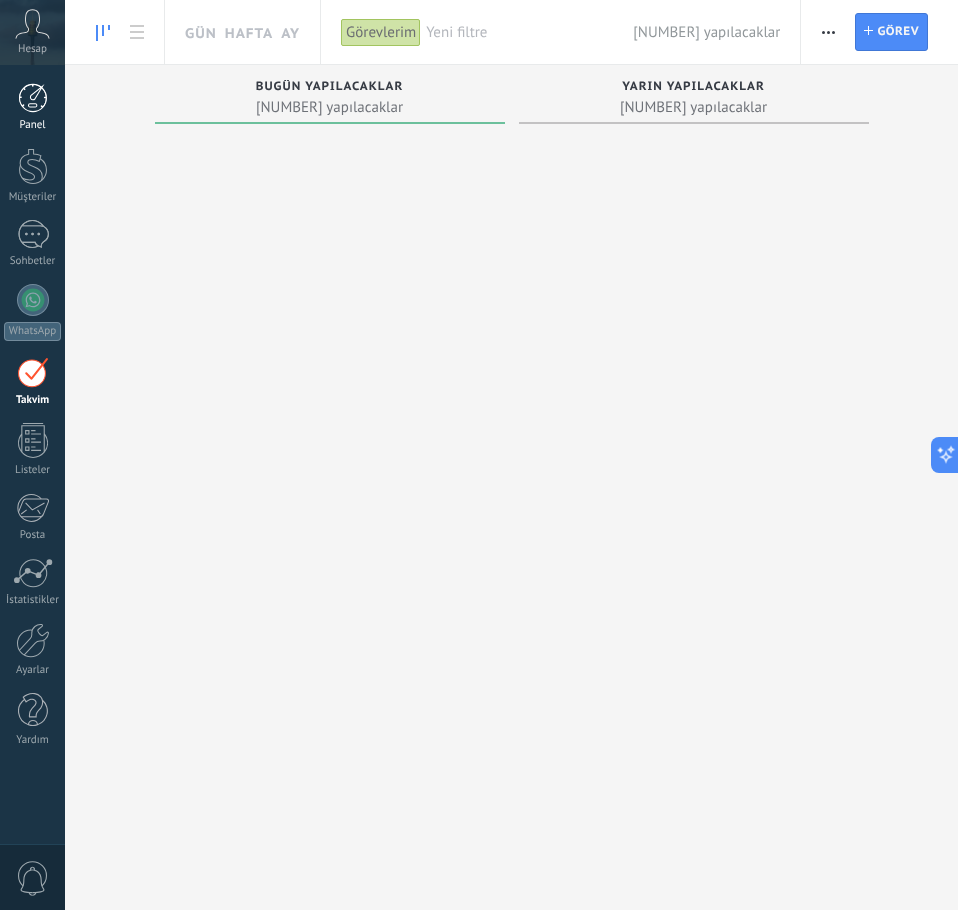 click at bounding box center (33, 98) 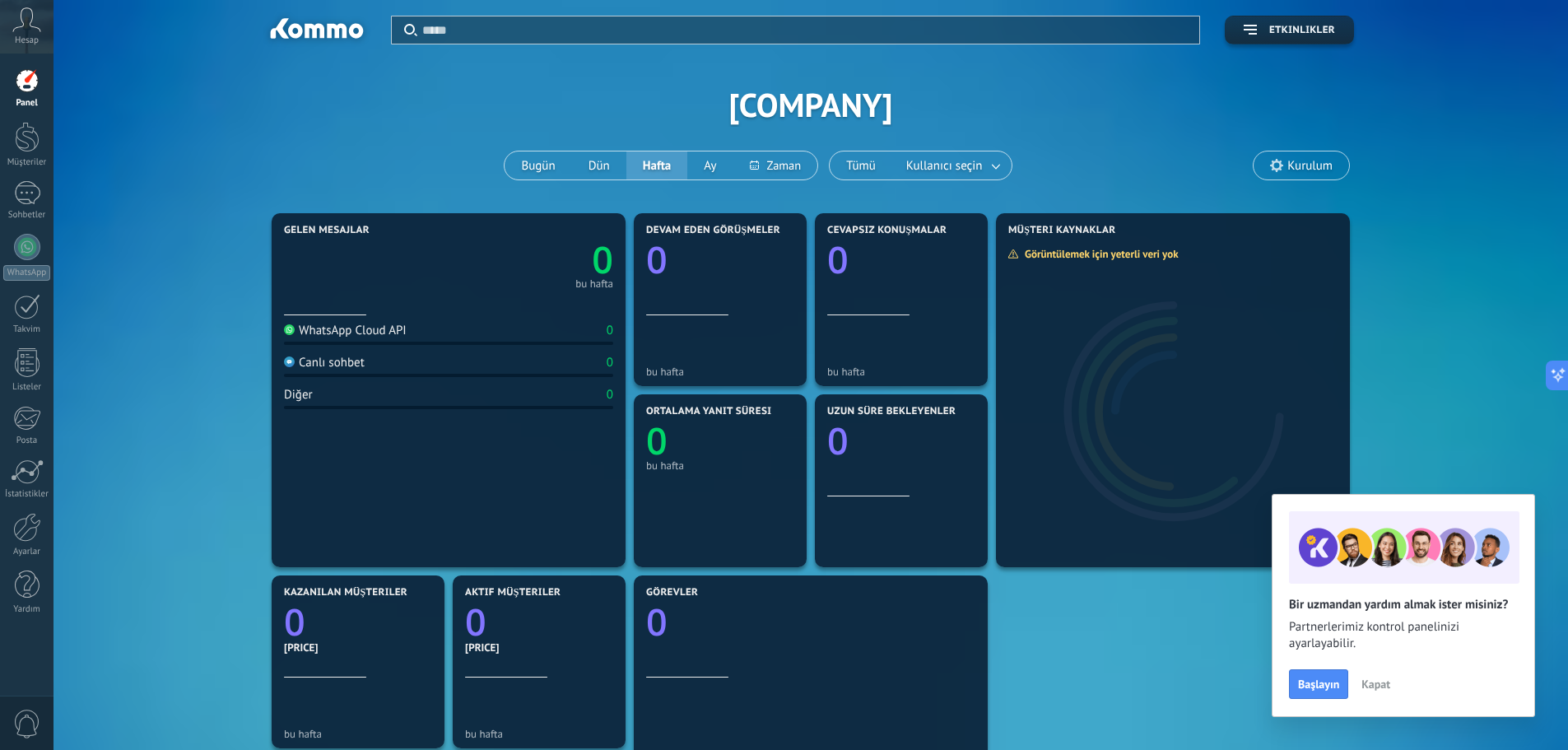 click on "Kapat" at bounding box center (1375, 684) 